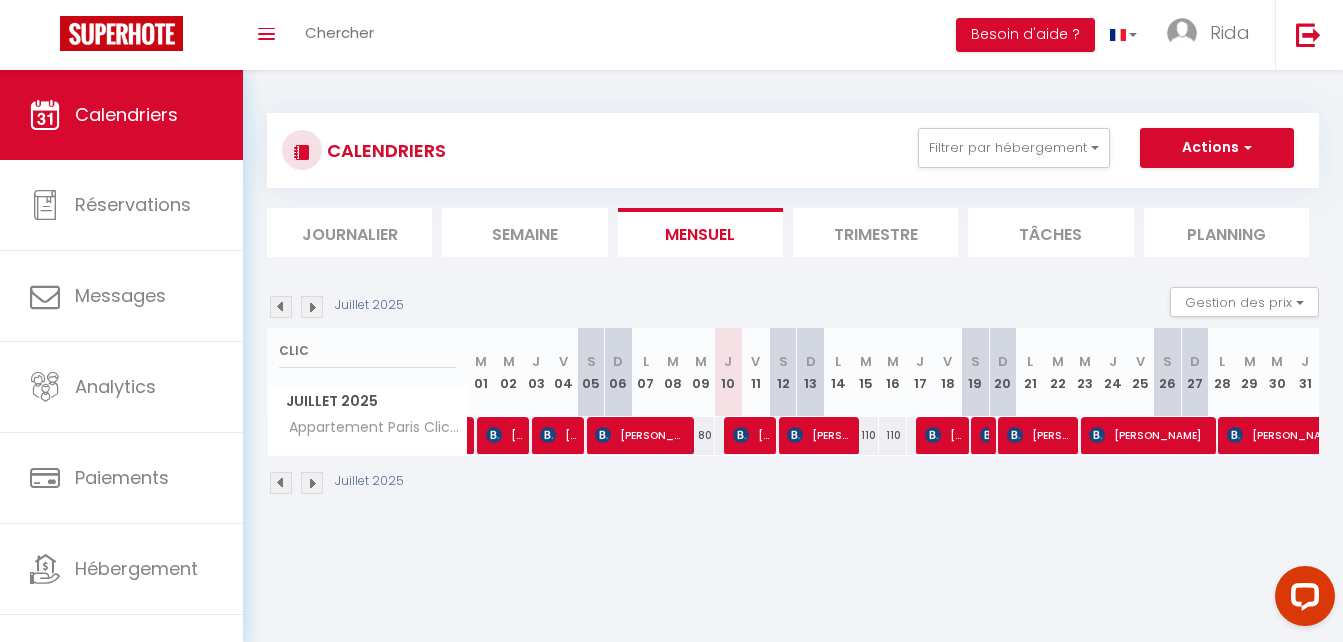scroll, scrollTop: 0, scrollLeft: 0, axis: both 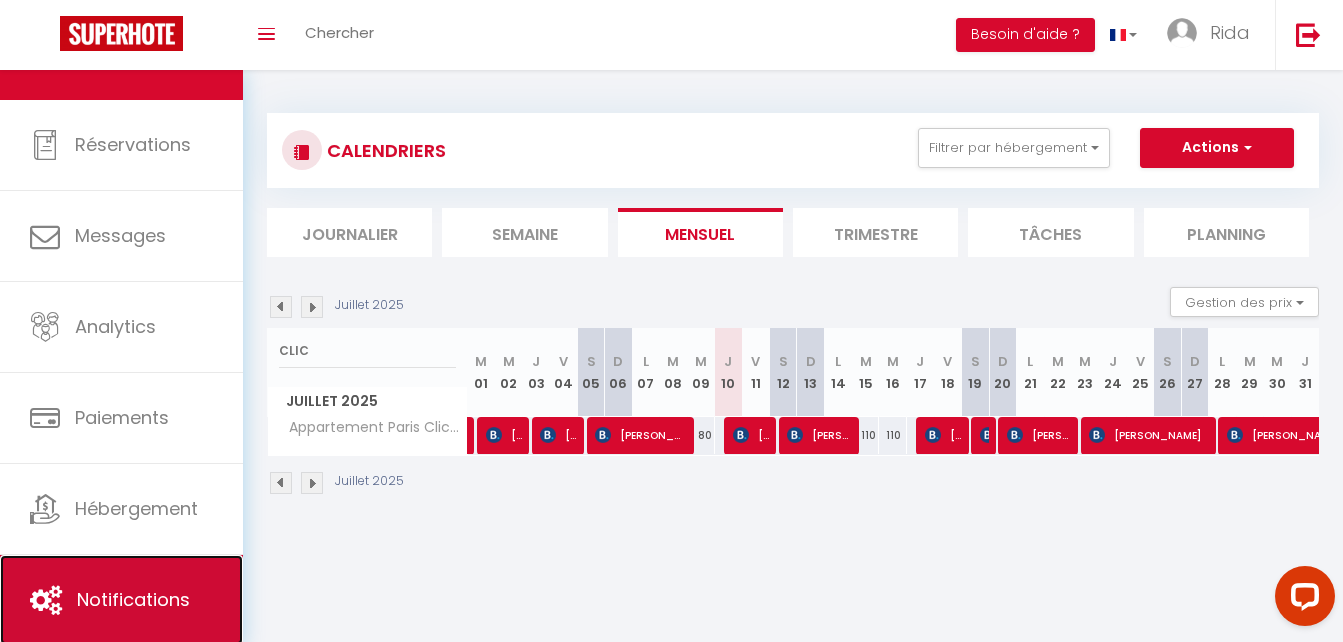 click on "Notifications" at bounding box center (121, 600) 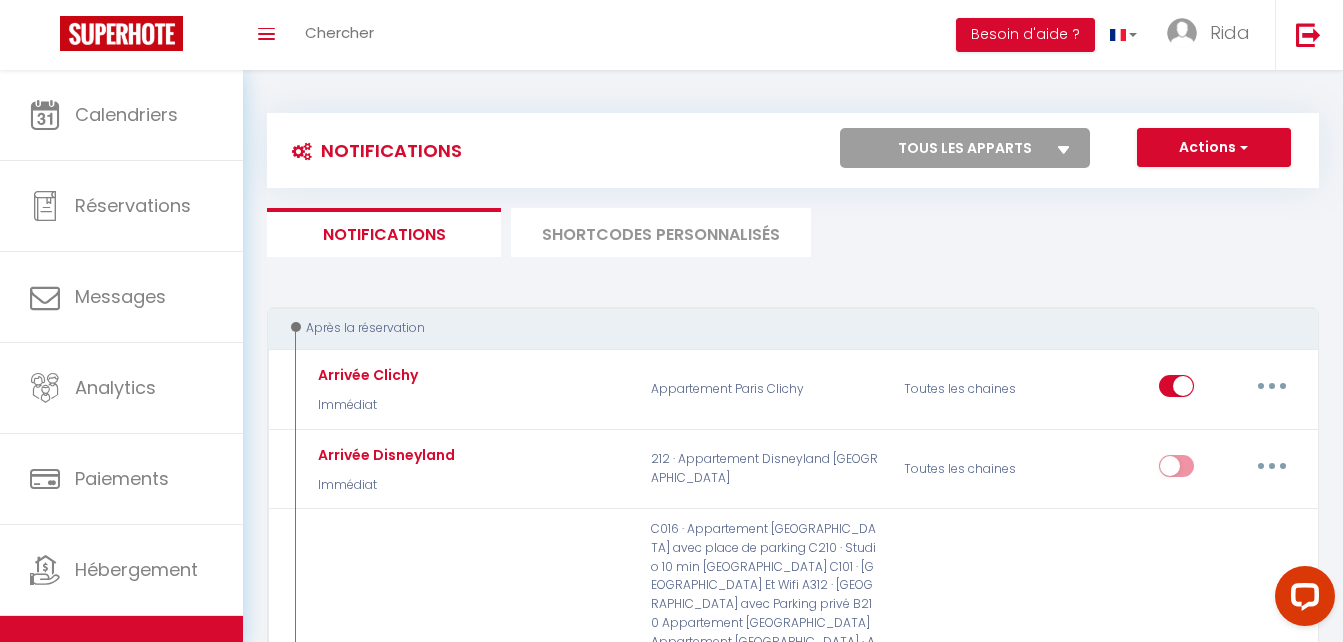 click on "Tous les apparts    B306 Appartement Disneyland [GEOGRAPHIC_DATA] Appartement Proche [GEOGRAPHIC_DATA] Metro 212 · Appartement Disneyland [GEOGRAPHIC_DATA] 310 · Studio Cosy a [GEOGRAPHIC_DATA] B309 Appartement Proche Disney [GEOGRAPHIC_DATA] Logesty RDC · Appartement proche [GEOGRAPHIC_DATA] 315 Studio COSY [GEOGRAPHIC_DATA] C016 · Appartement Disneyland [GEOGRAPHIC_DATA] avec place de parking 316 Cosy Studio [GEOGRAPHIC_DATA] B206 · Appartement [GEOGRAPHIC_DATA] 317 Studio [GEOGRAPHIC_DATA] Cosy C210 · Studio 10 min Disneyland [GEOGRAPHIC_DATA] avec  Parking C101 · Studio Proche [GEOGRAPHIC_DATA] Et Wifi A312 · [GEOGRAPHIC_DATA] privé B201 · Appartement [GEOGRAPHIC_DATA] Appartement Proche Disneyland B210 Appartement  DisneyLand [GEOGRAPHIC_DATA] A112 · Appartement Disneyland [GEOGRAPHIC_DATA] C301 · Appartement Disneyland [GEOGRAPHIC_DATA] 223 · Studio Cosy [GEOGRAPHIC_DATA] 302 · Studio Cosy [GEOGRAPHIC_DATA] A116 Appartement [GEOGRAPHIC_DATA] Studio [GEOGRAPHIC_DATA]-FI A4-14 Studio cosy [GEOGRAPHIC_DATA] A4-13 Studio [GEOGRAPHIC_DATA] Appartement centre de [GEOGRAPHIC_DATA] 314 · 314 Cosy Studio [GEOGRAPHIC_DATA] Appartement [GEOGRAPHIC_DATA] Clichy 2ème Studio Cosy Wi-Fi" at bounding box center [965, 148] 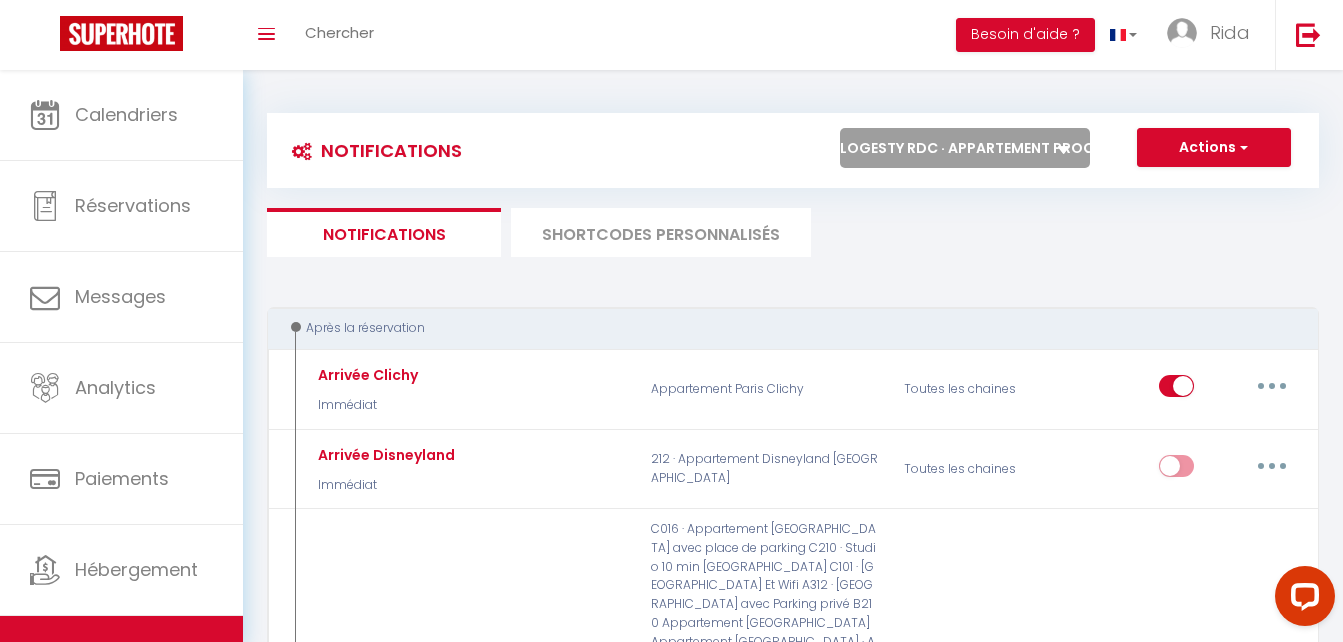 click on "Tous les apparts    B306 Appartement Disneyland [GEOGRAPHIC_DATA] Appartement Proche [GEOGRAPHIC_DATA] Metro 212 · Appartement Disneyland [GEOGRAPHIC_DATA] 310 · Studio Cosy a [GEOGRAPHIC_DATA] B309 Appartement Proche Disney [GEOGRAPHIC_DATA] Logesty RDC · Appartement proche [GEOGRAPHIC_DATA] 315 Studio COSY [GEOGRAPHIC_DATA] C016 · Appartement Disneyland [GEOGRAPHIC_DATA] avec place de parking 316 Cosy Studio [GEOGRAPHIC_DATA] B206 · Appartement [GEOGRAPHIC_DATA] 317 Studio [GEOGRAPHIC_DATA] Cosy C210 · Studio 10 min Disneyland [GEOGRAPHIC_DATA] avec  Parking C101 · Studio Proche [GEOGRAPHIC_DATA] Et Wifi A312 · [GEOGRAPHIC_DATA] privé B201 · Appartement [GEOGRAPHIC_DATA] Appartement Proche Disneyland B210 Appartement  DisneyLand [GEOGRAPHIC_DATA] A112 · Appartement Disneyland [GEOGRAPHIC_DATA] C301 · Appartement Disneyland [GEOGRAPHIC_DATA] 223 · Studio Cosy [GEOGRAPHIC_DATA] 302 · Studio Cosy [GEOGRAPHIC_DATA] A116 Appartement [GEOGRAPHIC_DATA] Studio [GEOGRAPHIC_DATA]-FI A4-14 Studio cosy [GEOGRAPHIC_DATA] A4-13 Studio [GEOGRAPHIC_DATA] Appartement centre de [GEOGRAPHIC_DATA] 314 · 314 Cosy Studio [GEOGRAPHIC_DATA] Appartement [GEOGRAPHIC_DATA] Clichy 2ème Studio Cosy Wi-Fi" at bounding box center [965, 148] 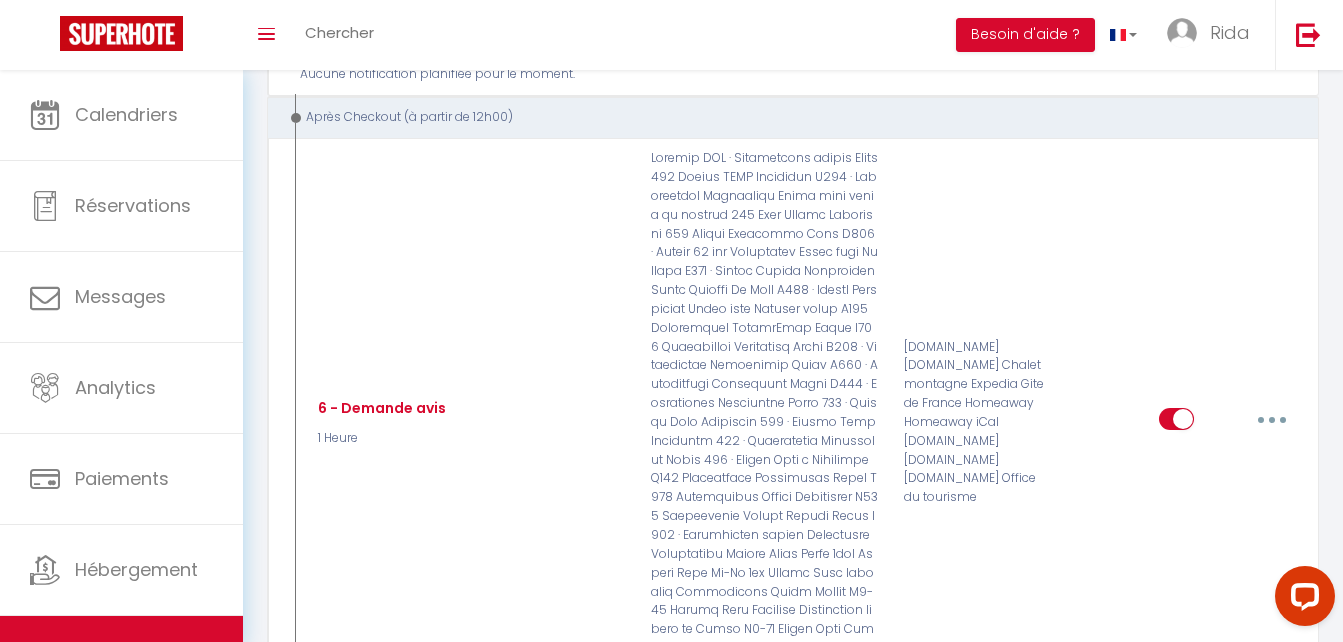 scroll, scrollTop: 1037, scrollLeft: 0, axis: vertical 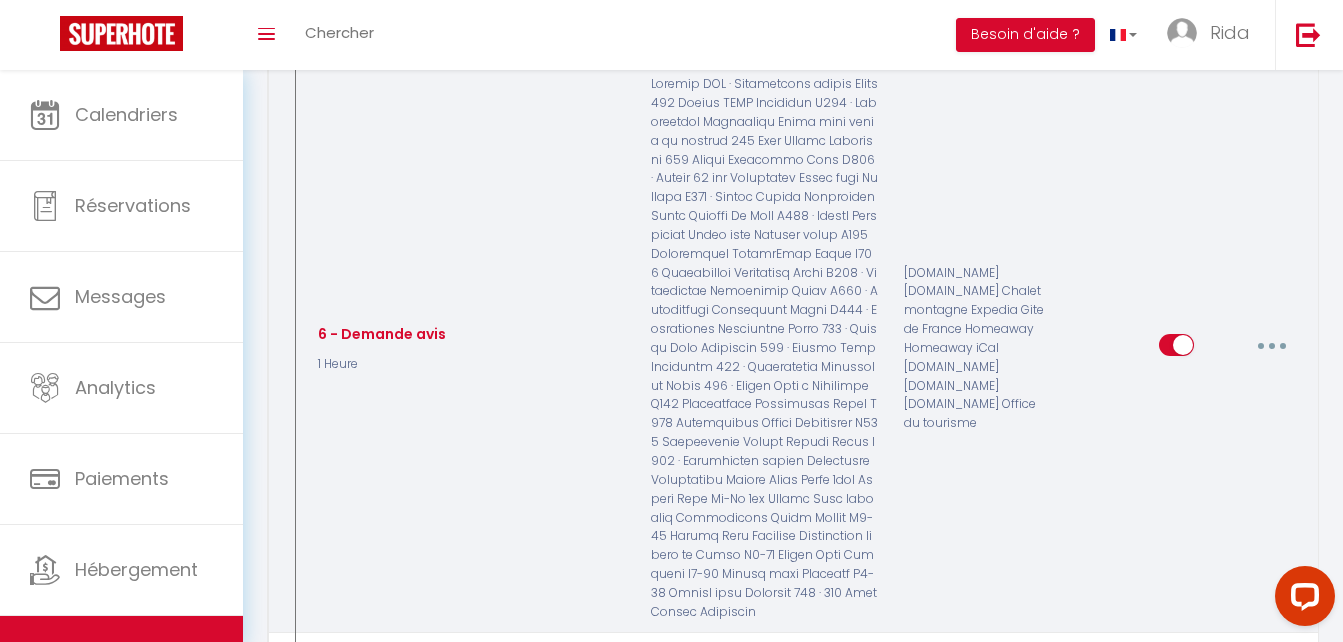 click at bounding box center (1272, 345) 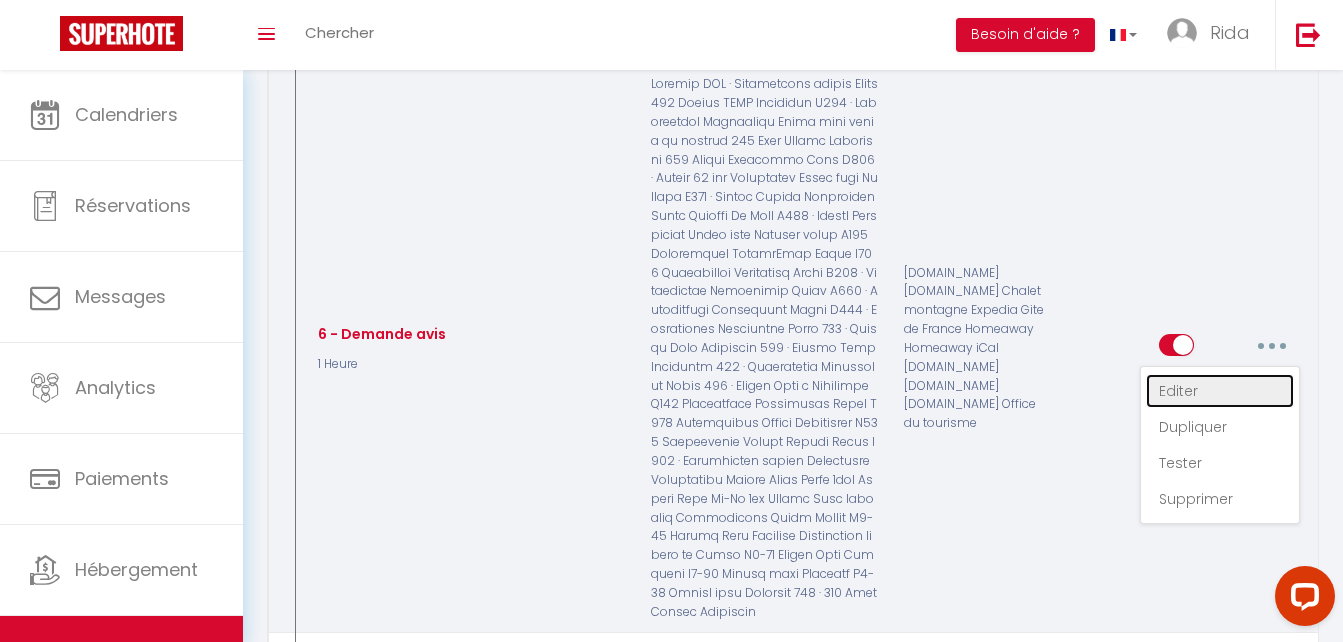 click on "Editer" at bounding box center (1220, 391) 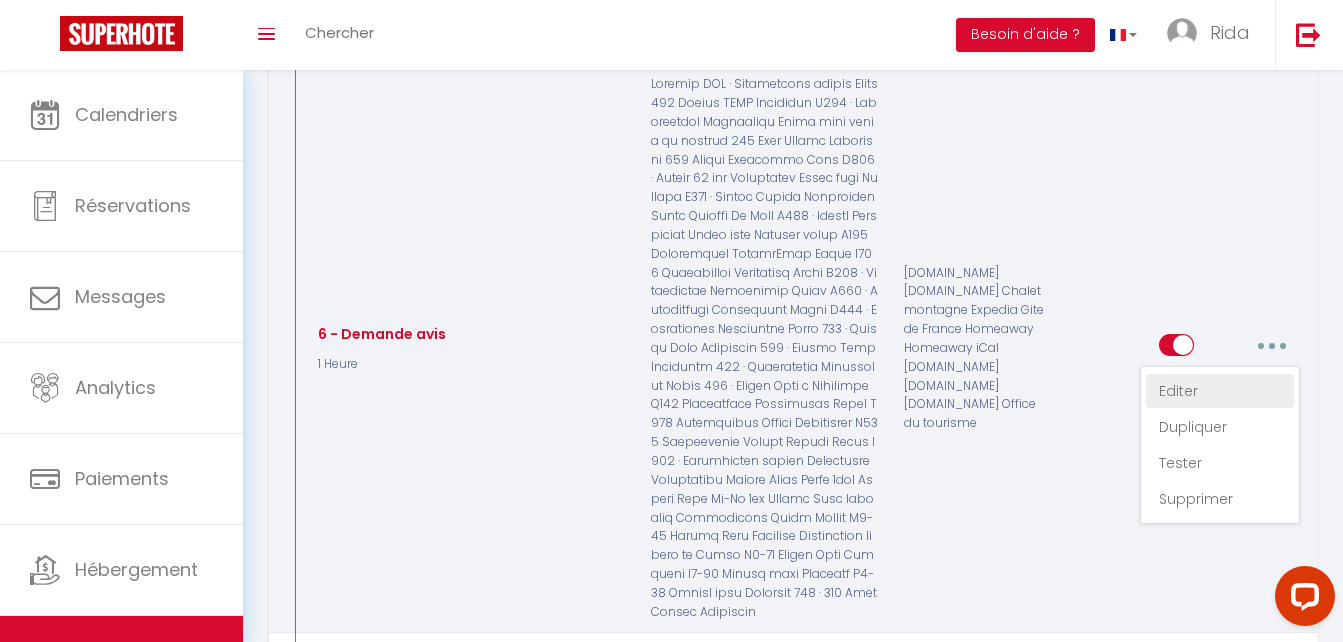type on "6 - Demande avis" 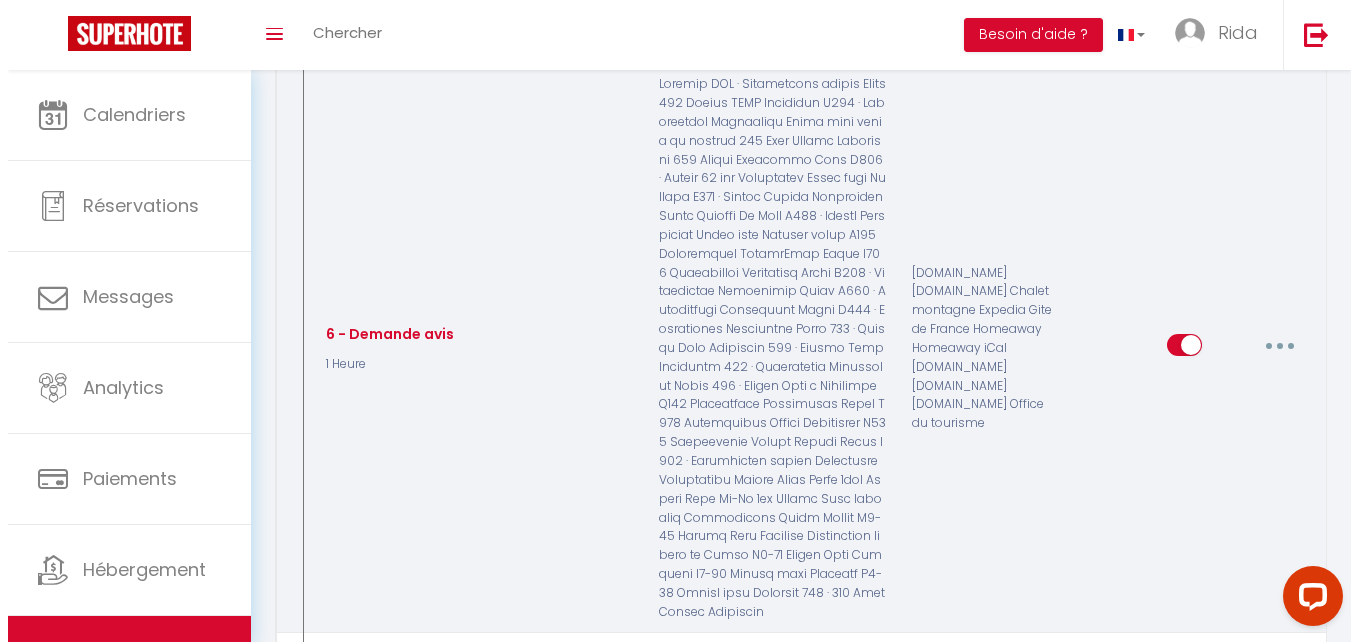 scroll, scrollTop: 1027, scrollLeft: 0, axis: vertical 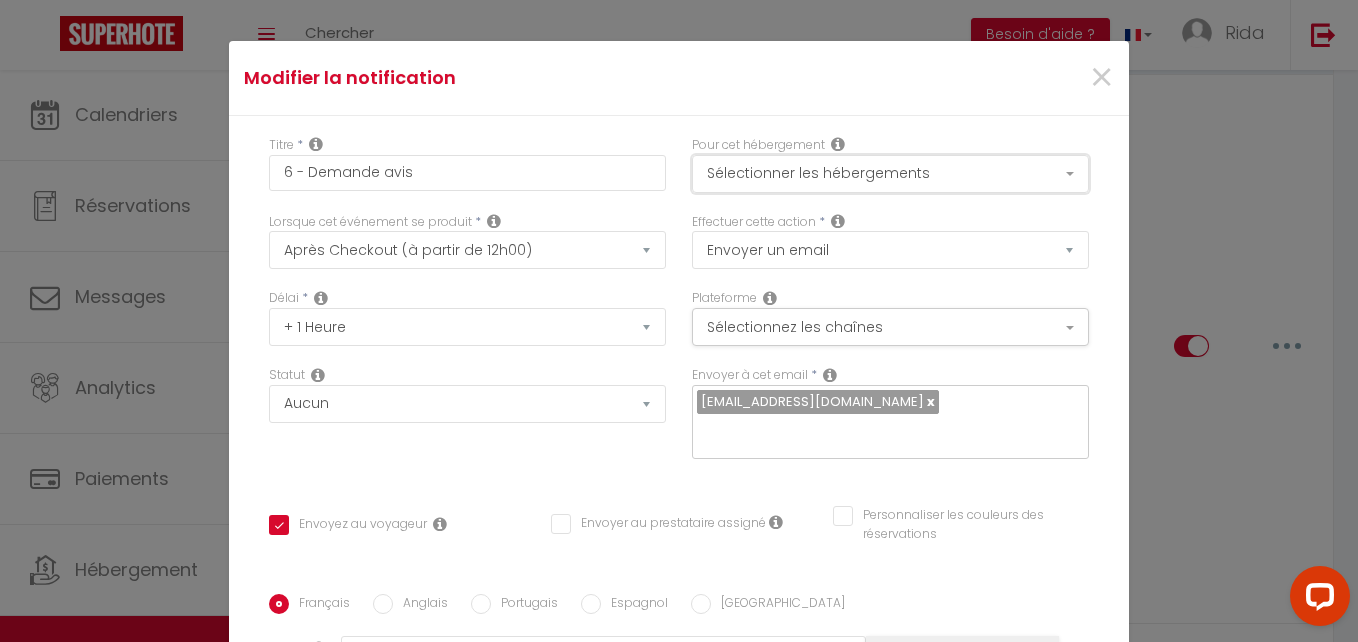 click on "Sélectionner les hébergements" at bounding box center (890, 174) 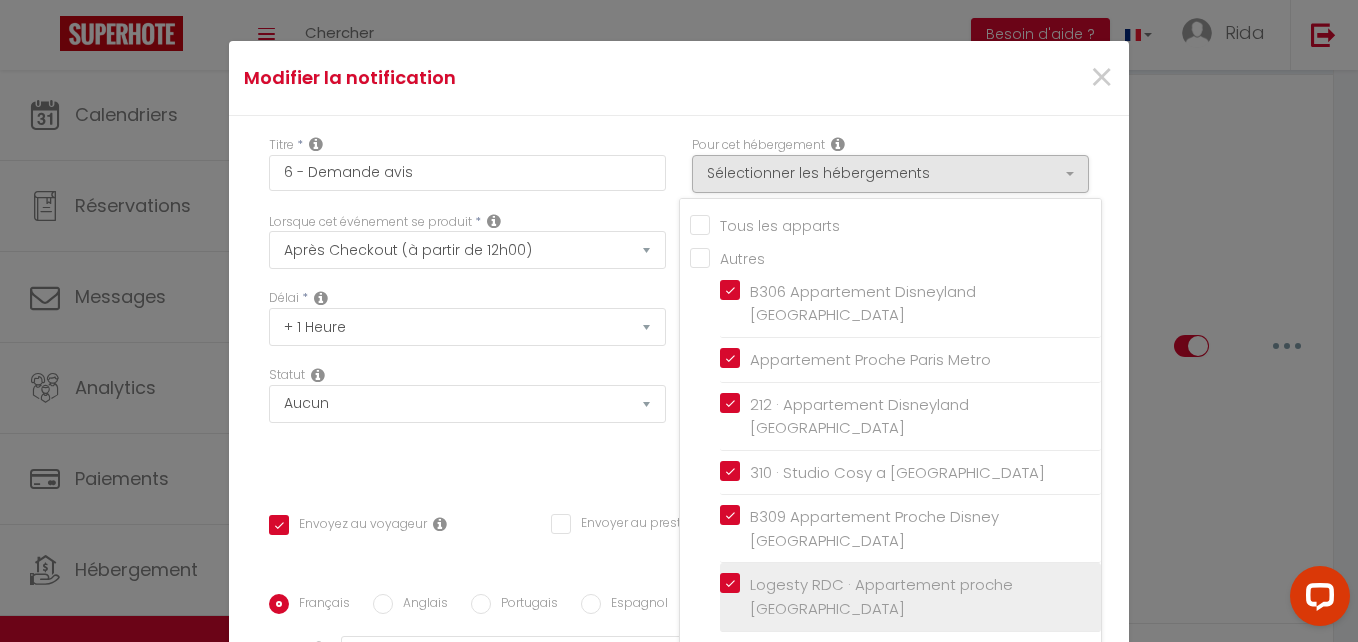 click on "Logesty RDC · Appartement proche [GEOGRAPHIC_DATA]" at bounding box center [914, 596] 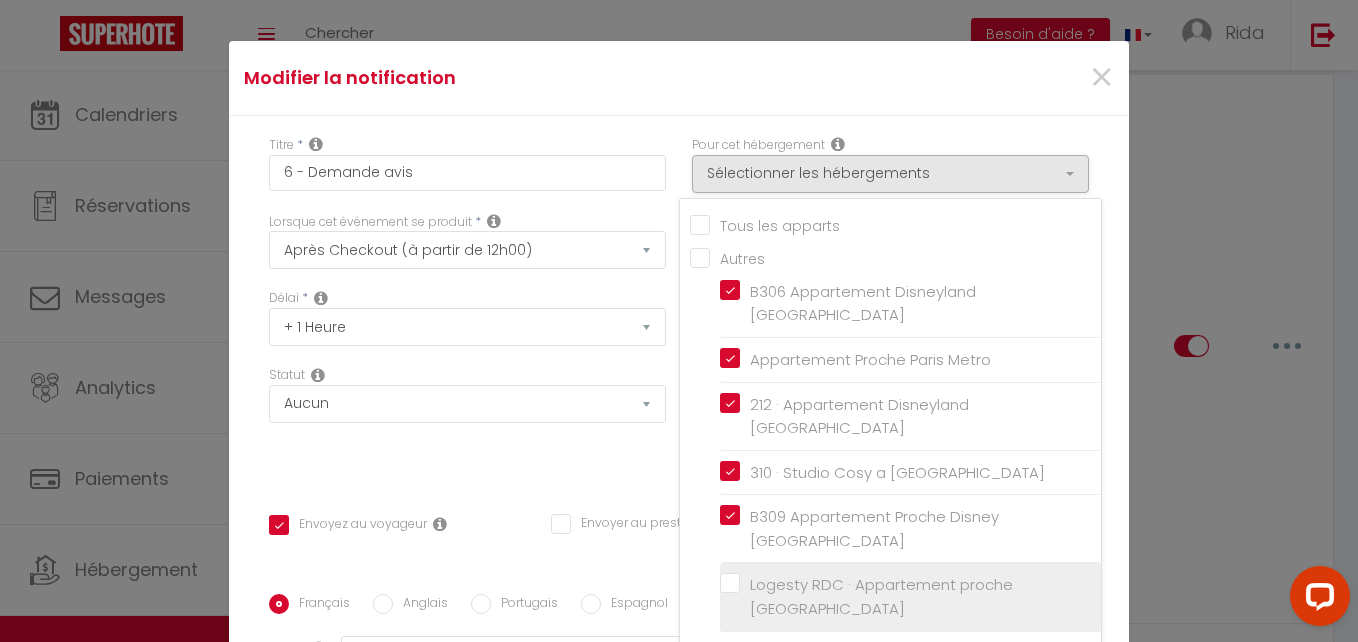 checkbox on "true" 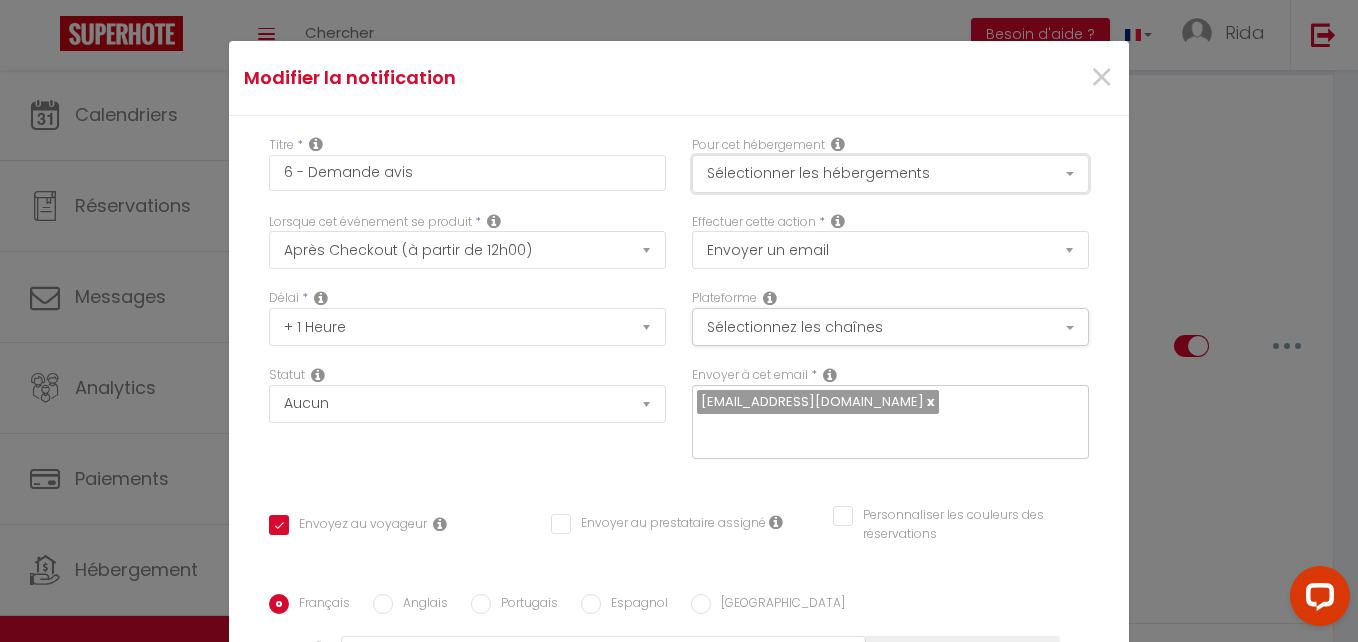 click on "Sélectionner les hébergements" at bounding box center [890, 174] 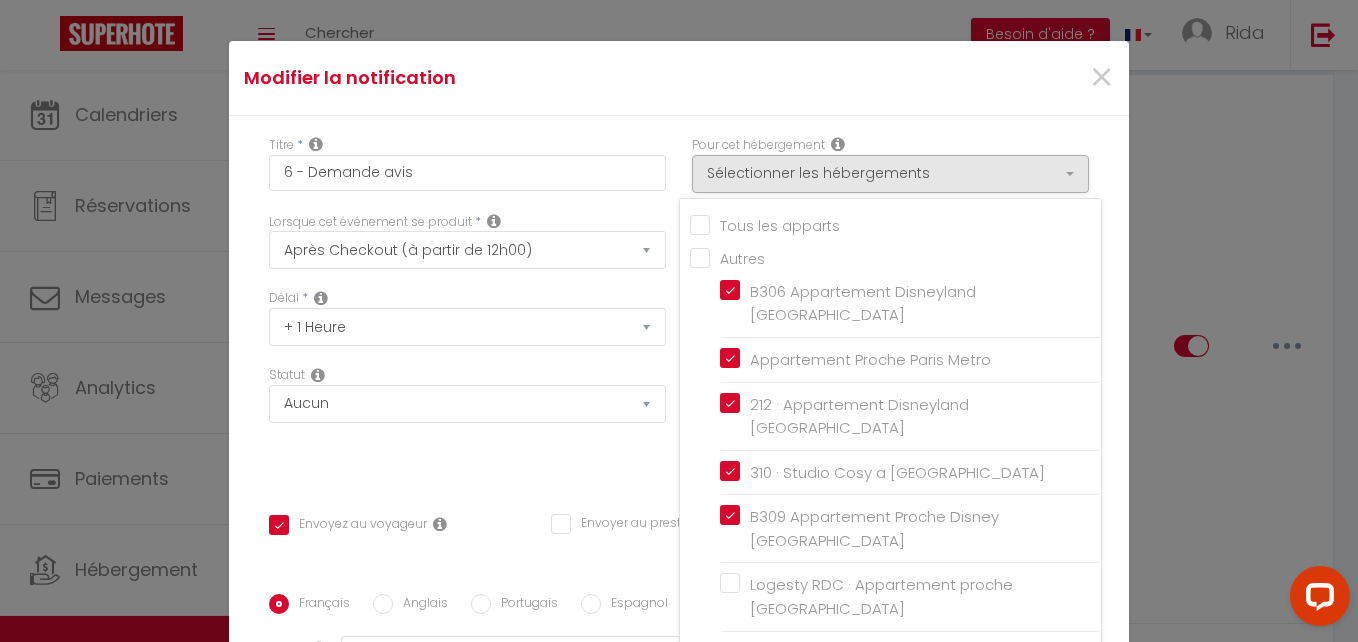 click on "Statut     Aucun   Si la réservation est payée   Si réservation non payée   Si la caution a été prise   Si caution non payée" at bounding box center (467, 422) 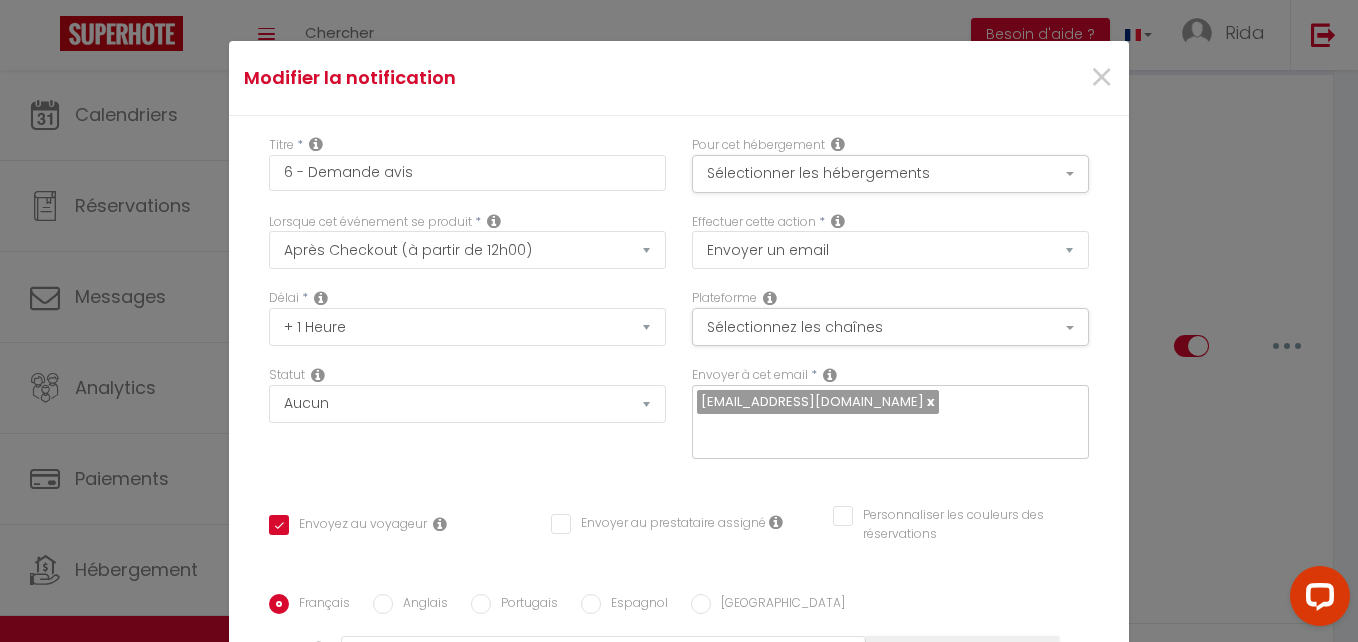 scroll, scrollTop: 449, scrollLeft: 0, axis: vertical 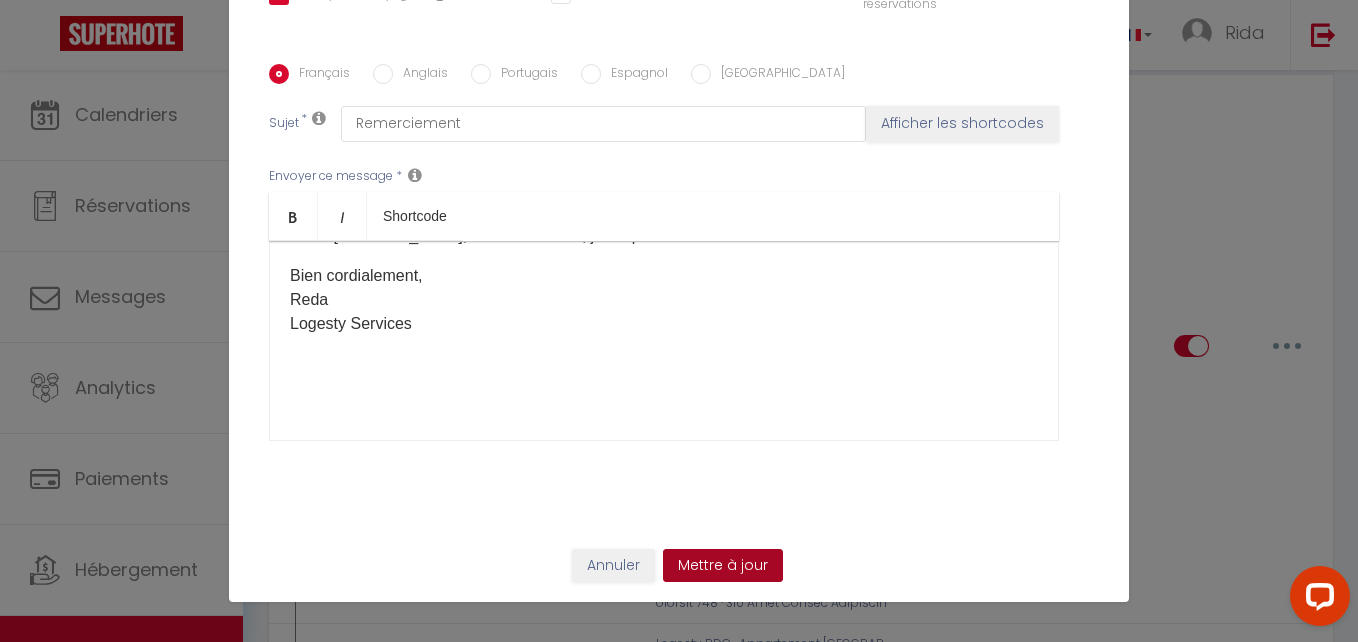 click on "Mettre à jour" at bounding box center (723, 566) 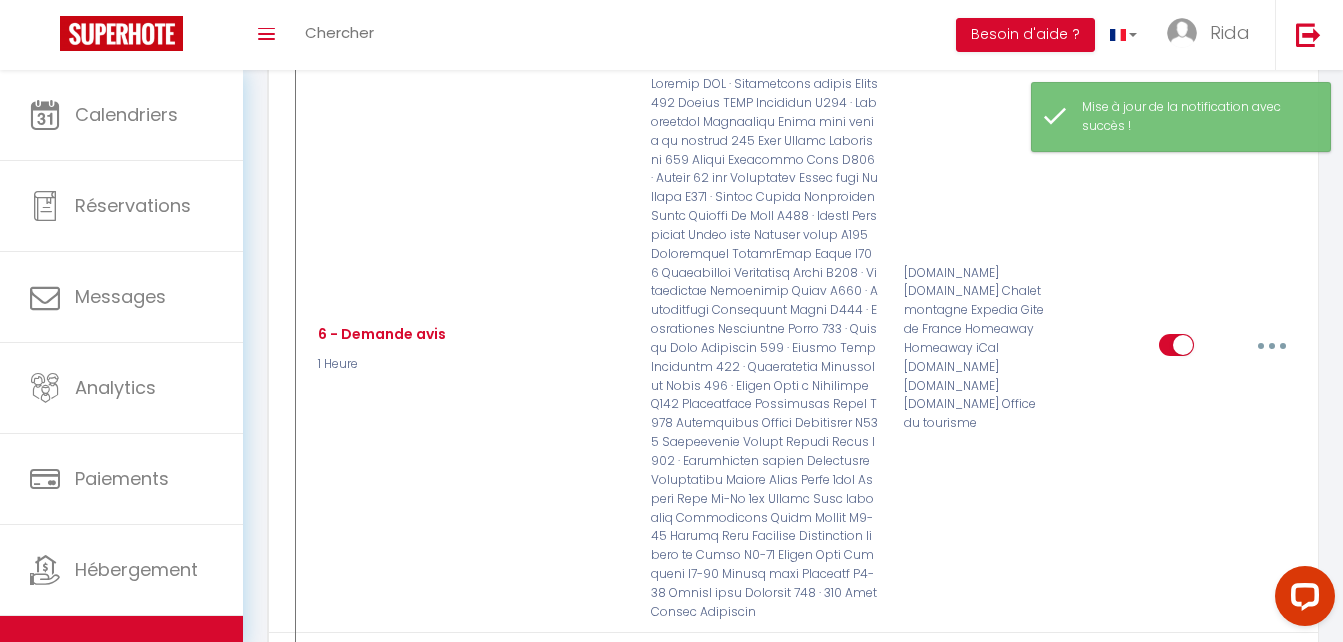 checkbox on "false" 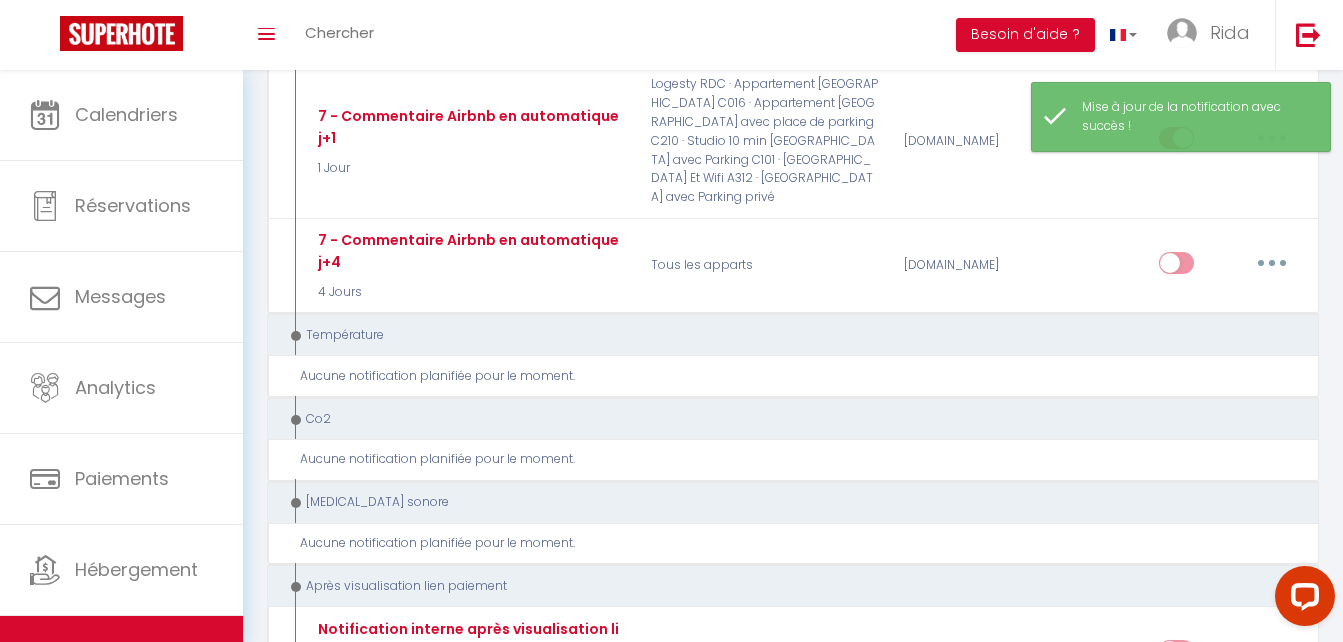 scroll, scrollTop: 818, scrollLeft: 0, axis: vertical 